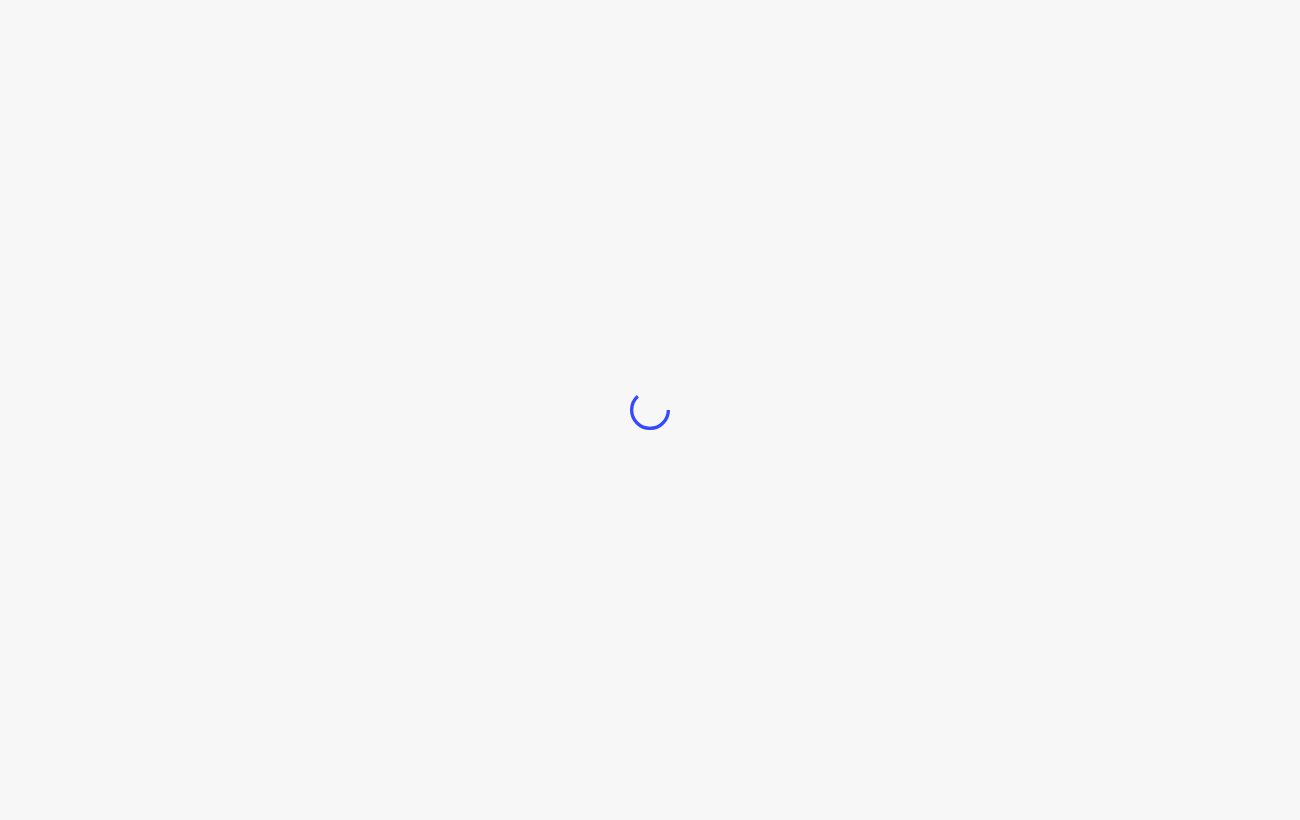 scroll, scrollTop: 0, scrollLeft: 0, axis: both 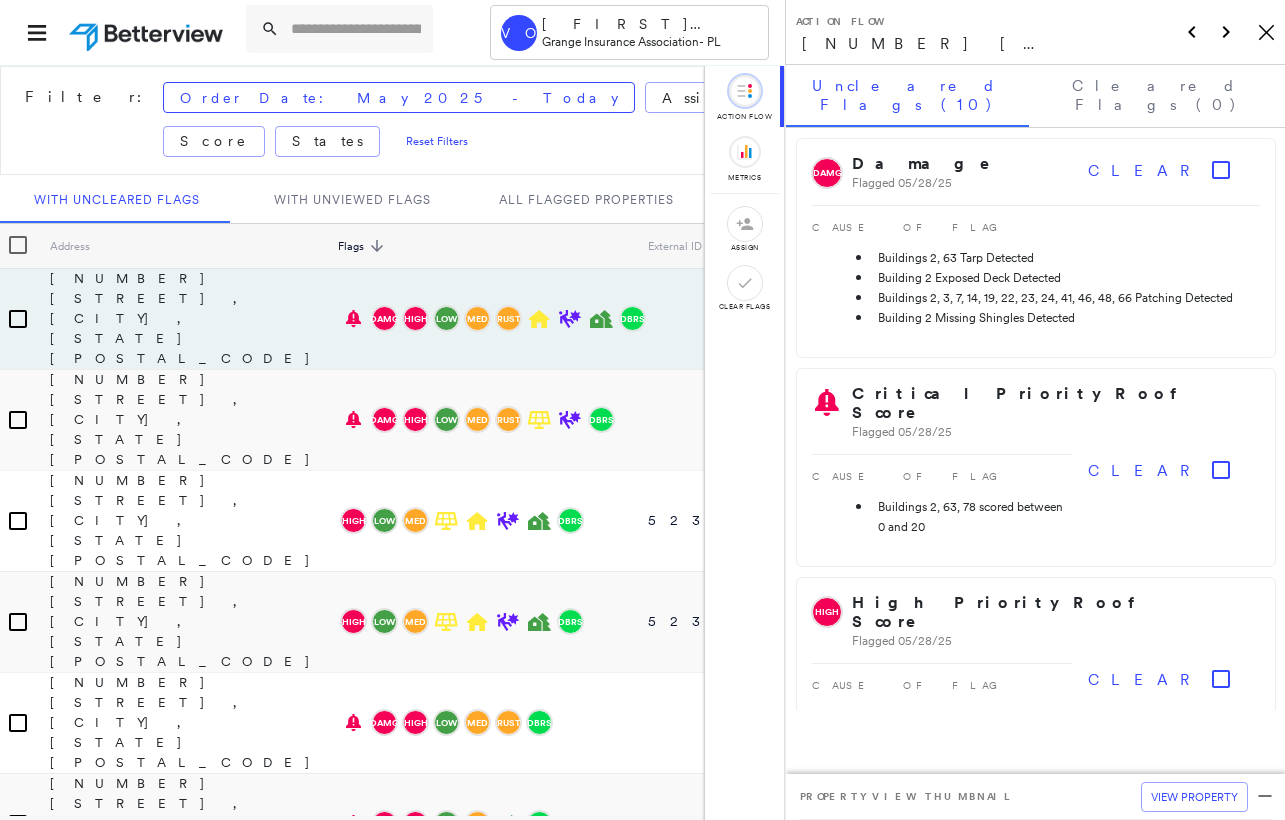 click on "Icon_Closemodal" 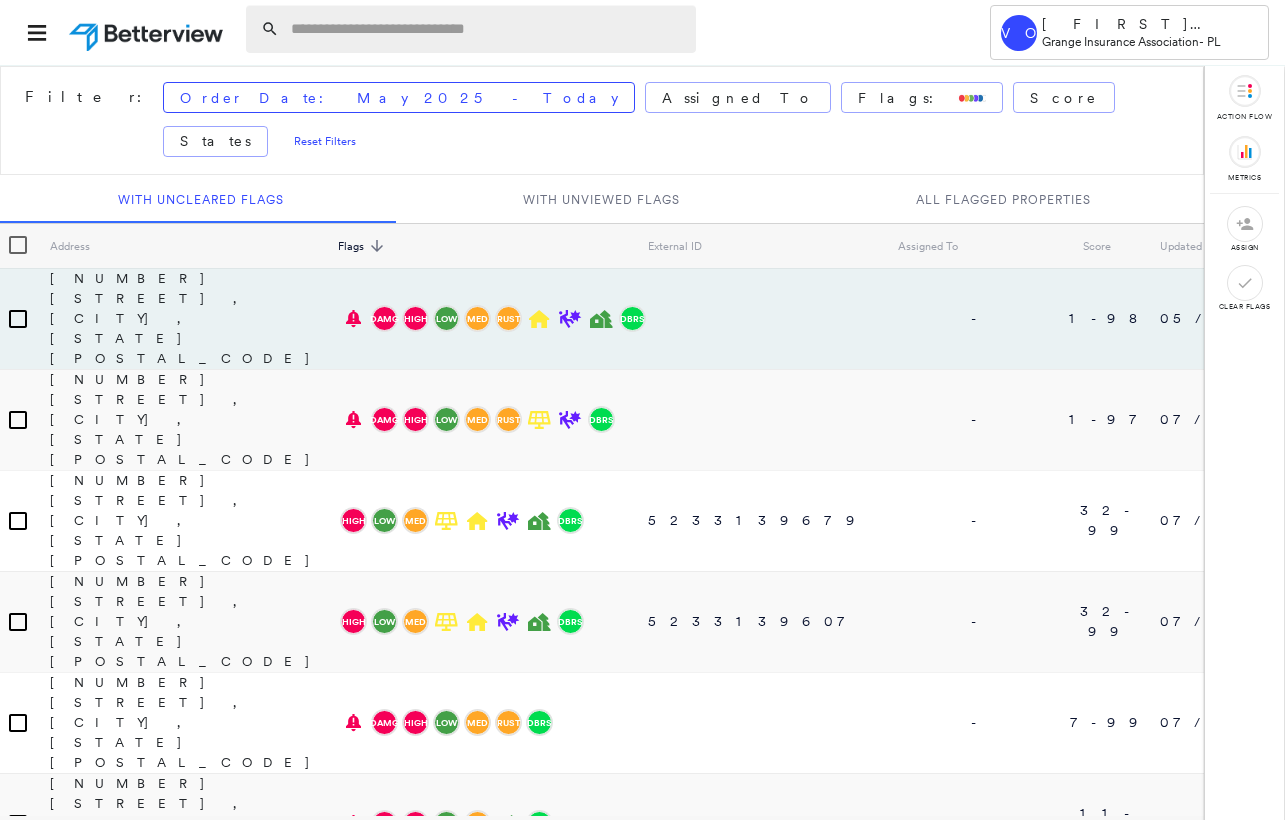 click at bounding box center (487, 29) 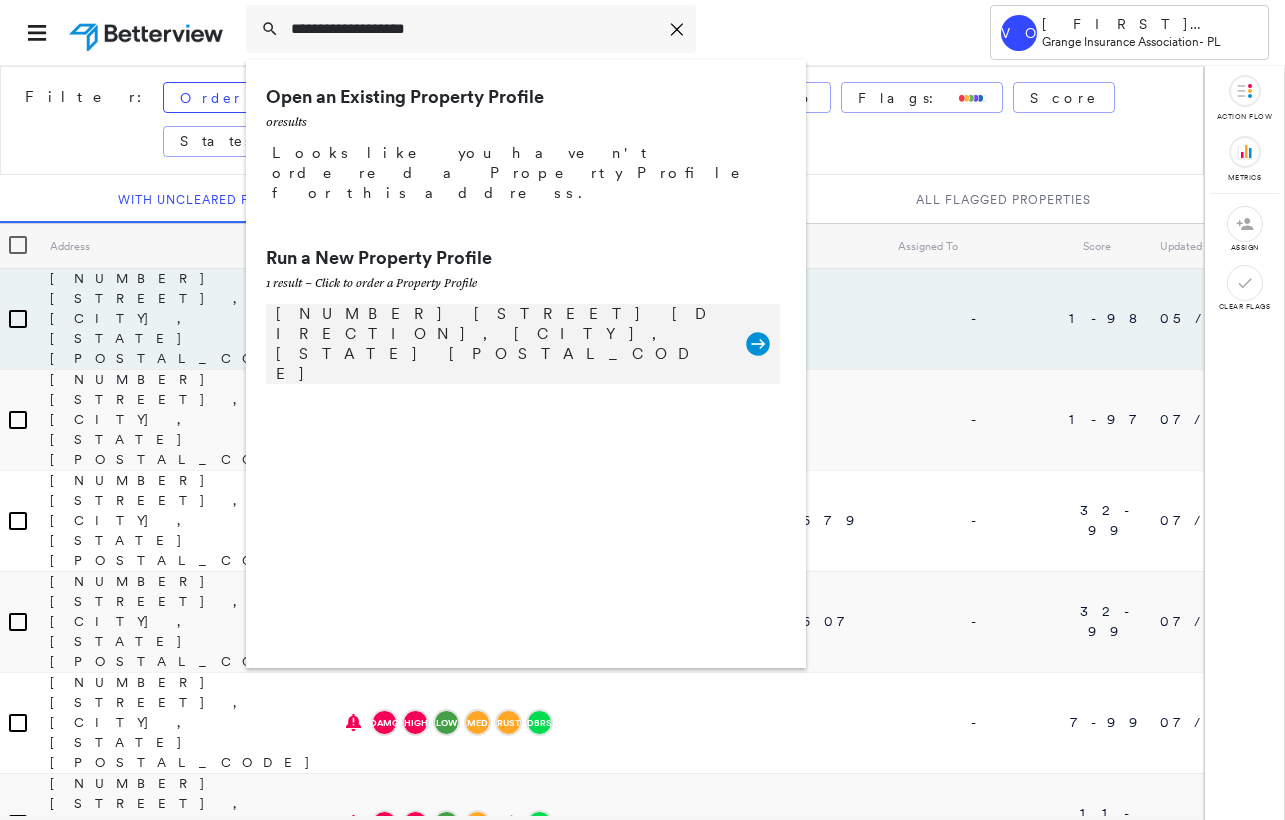 type on "**********" 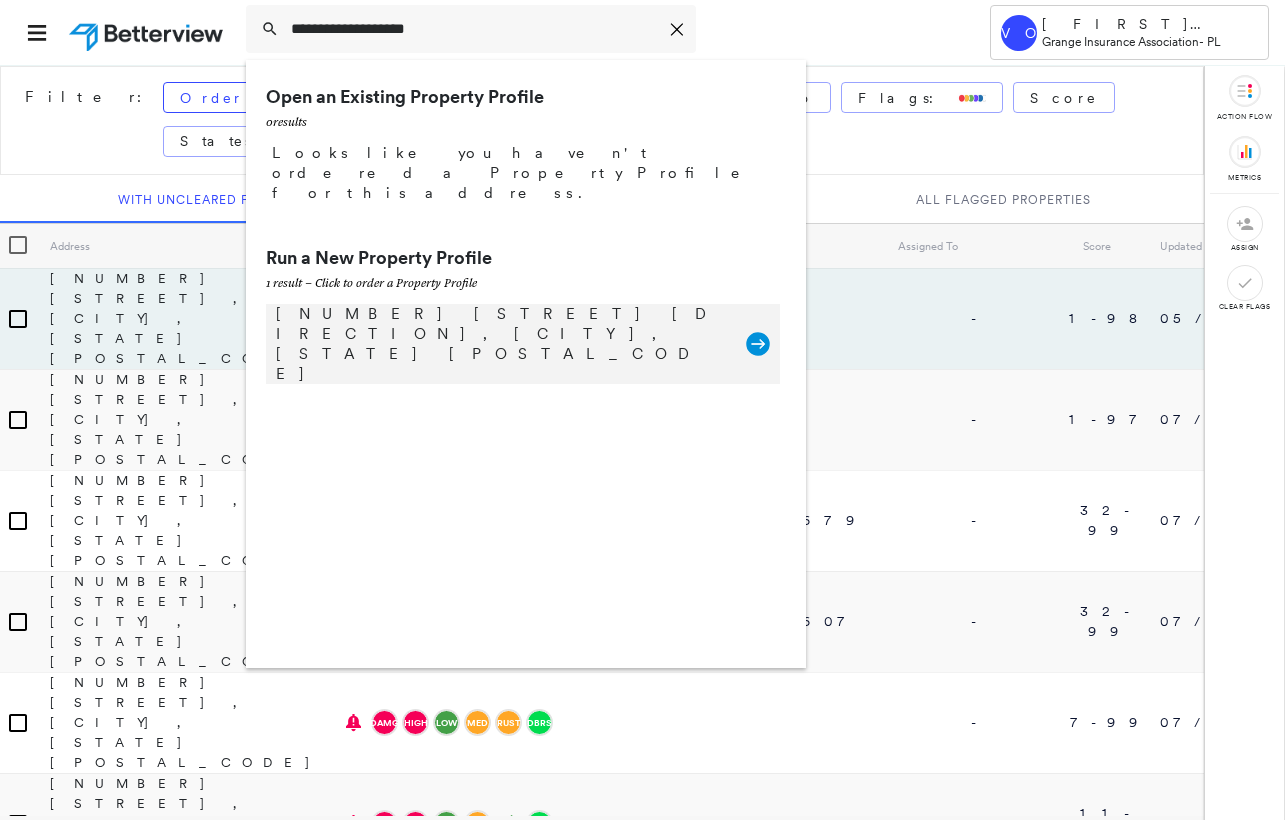 click on "[NUMBER] [STREET] [DIRECTION], [CITY], [STATE] [POSTAL_CODE]" at bounding box center [501, 344] 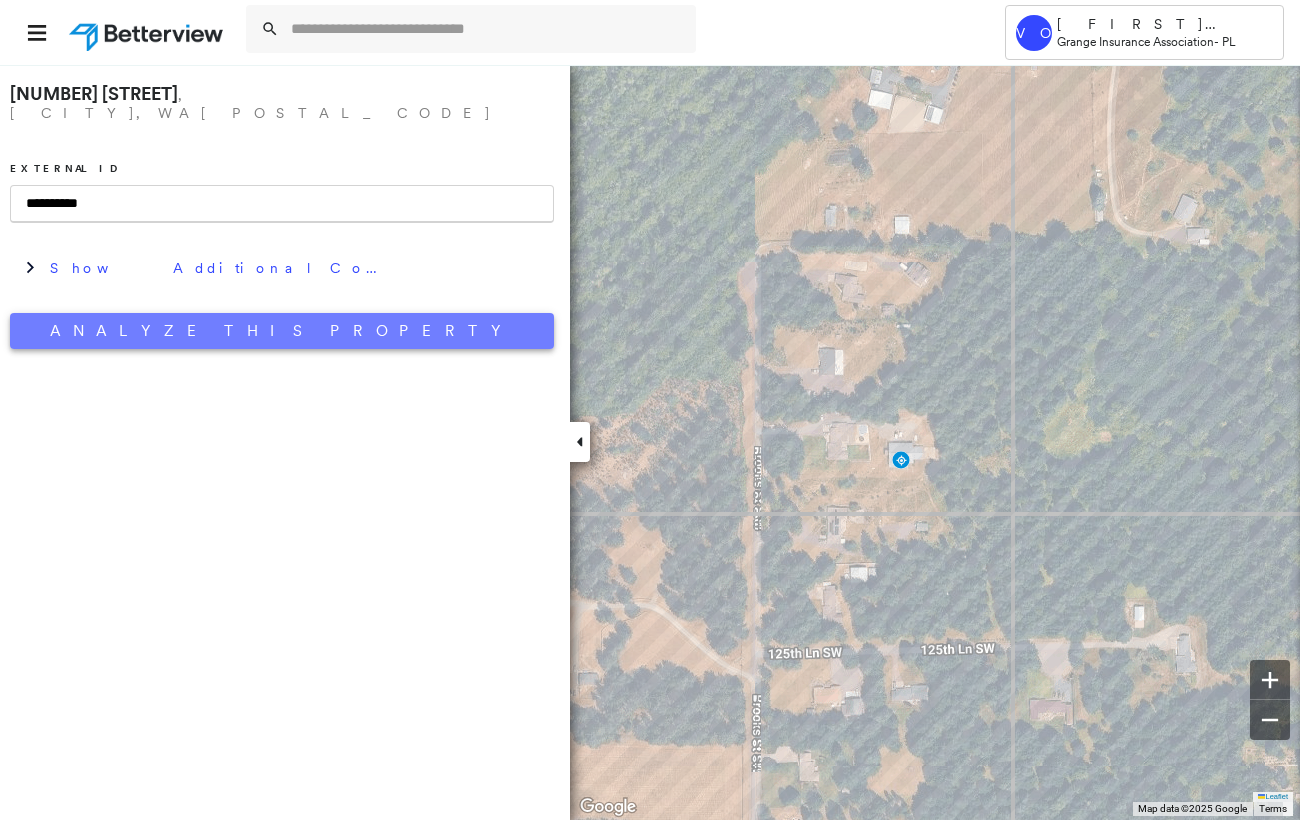 type on "**********" 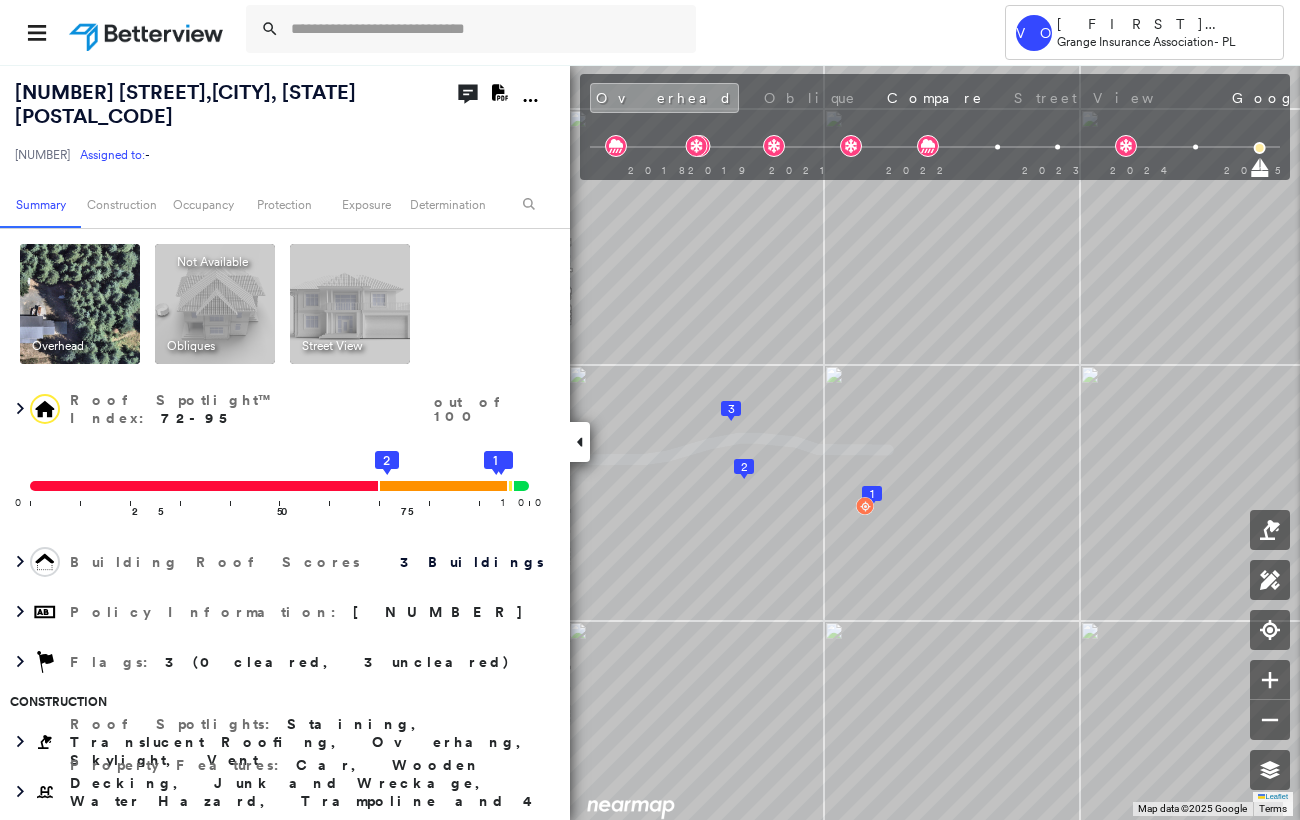 click on "Download PDF Report" 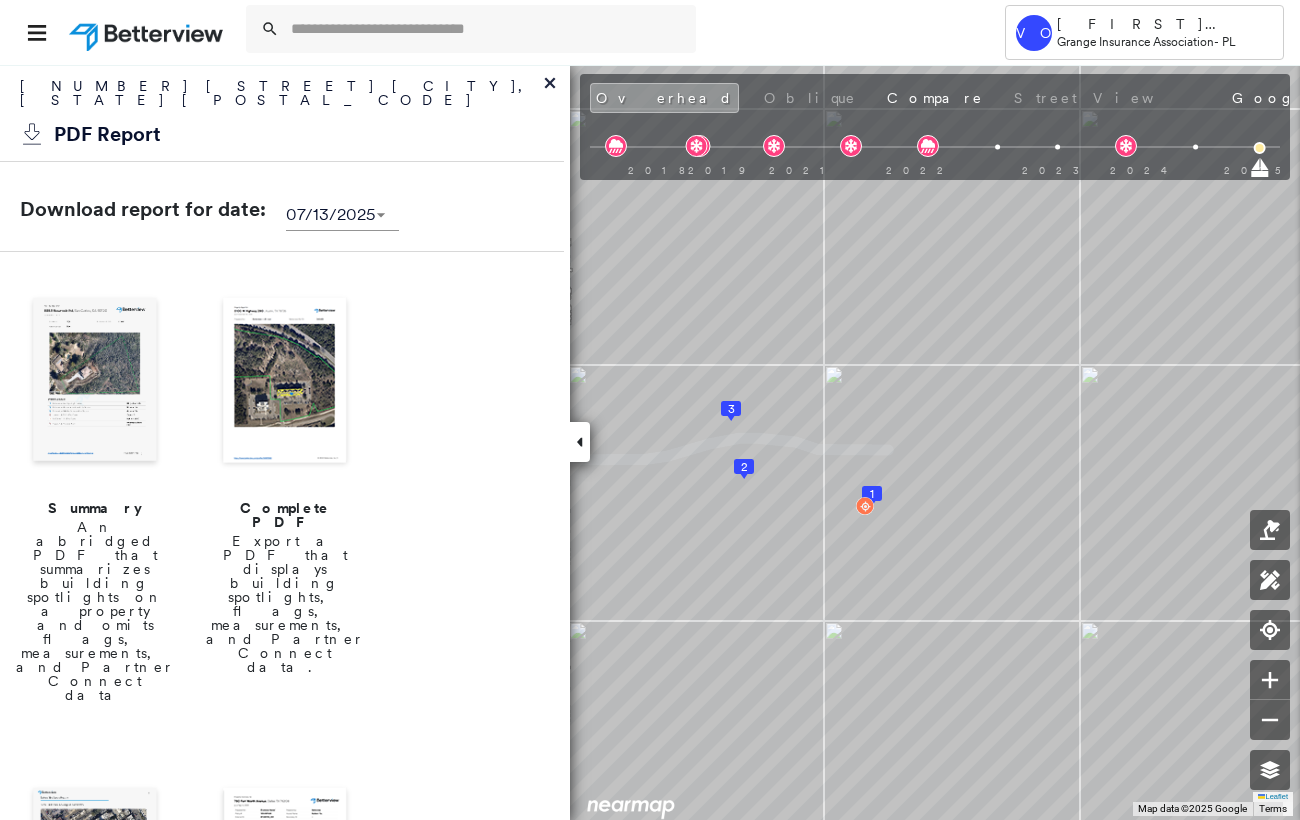 click at bounding box center [95, 382] 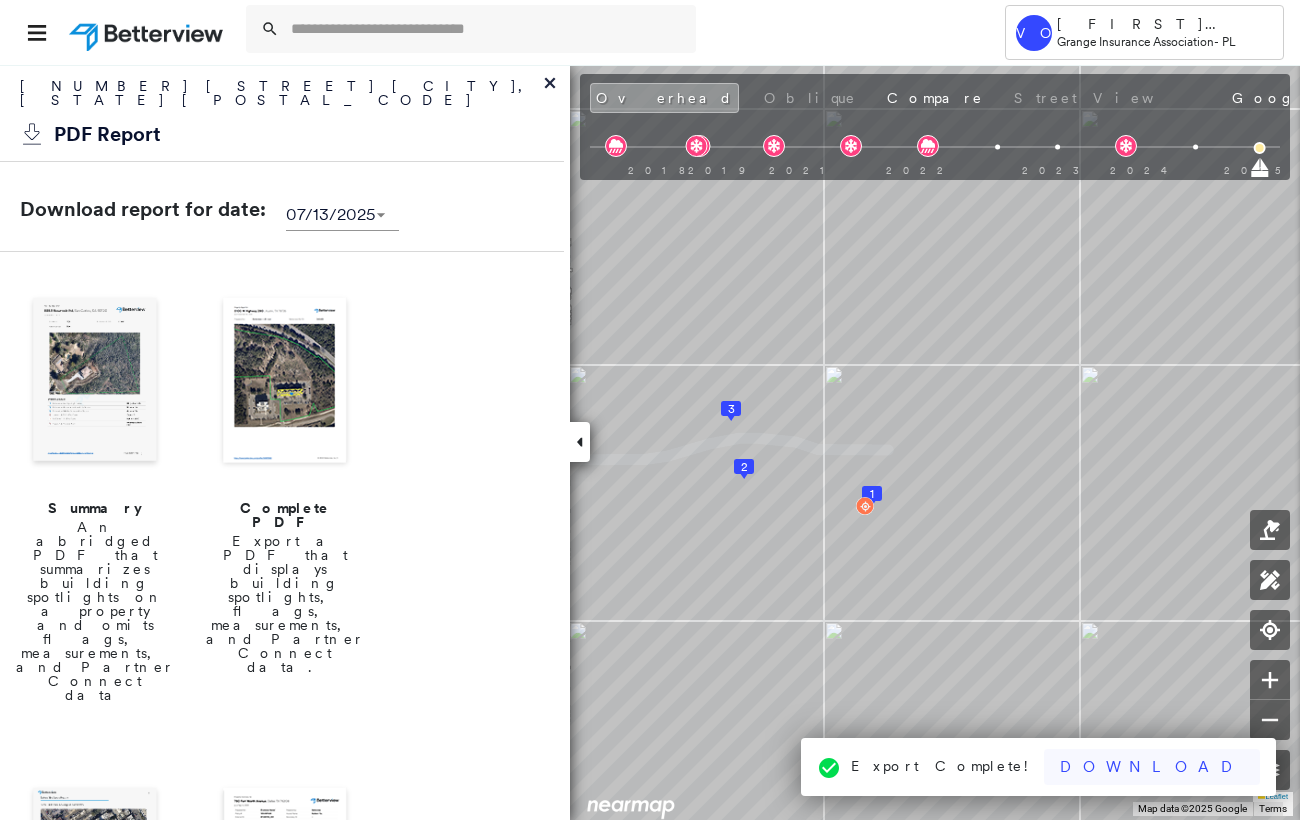 click on "Download" at bounding box center (1152, 767) 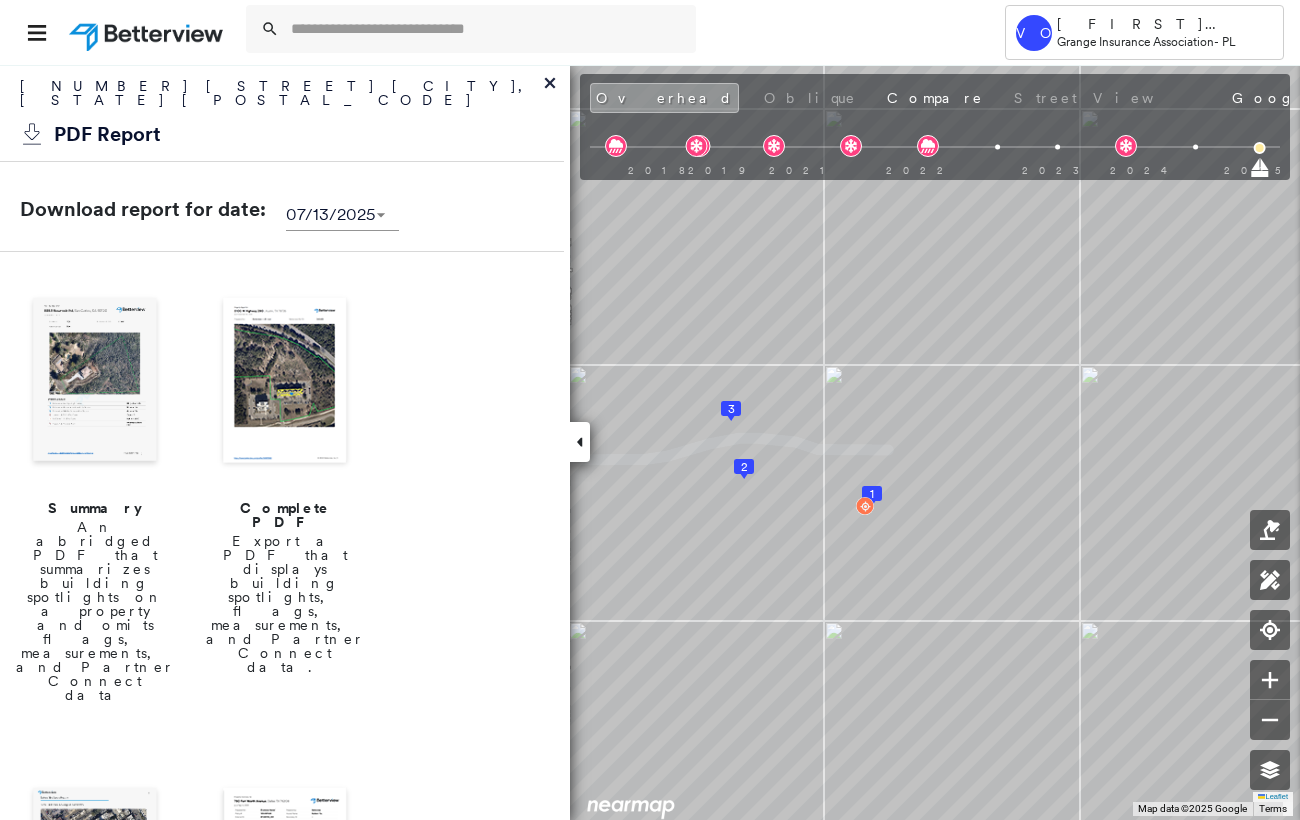 drag, startPoint x: 547, startPoint y: 79, endPoint x: 356, endPoint y: 132, distance: 198.21706 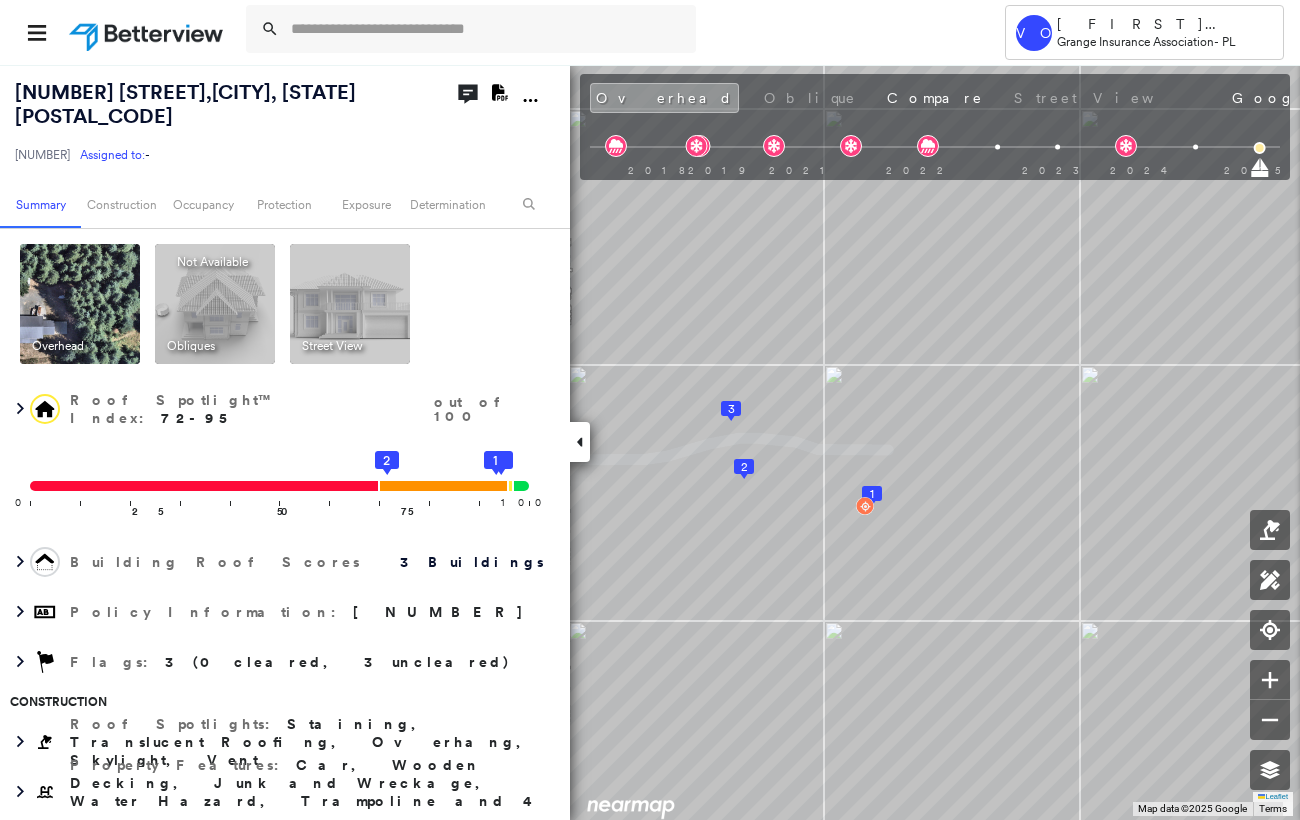 click at bounding box center [580, 442] 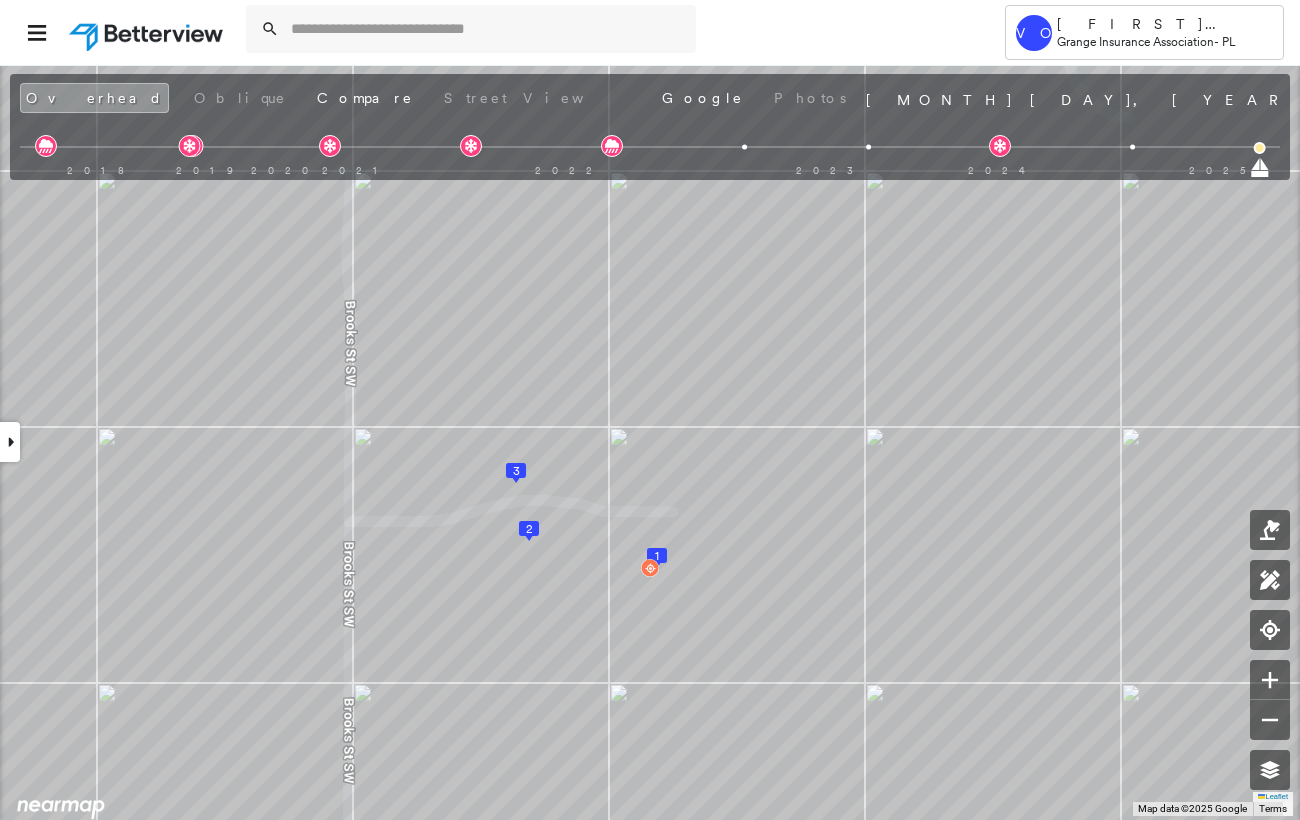 click at bounding box center (10, 442) 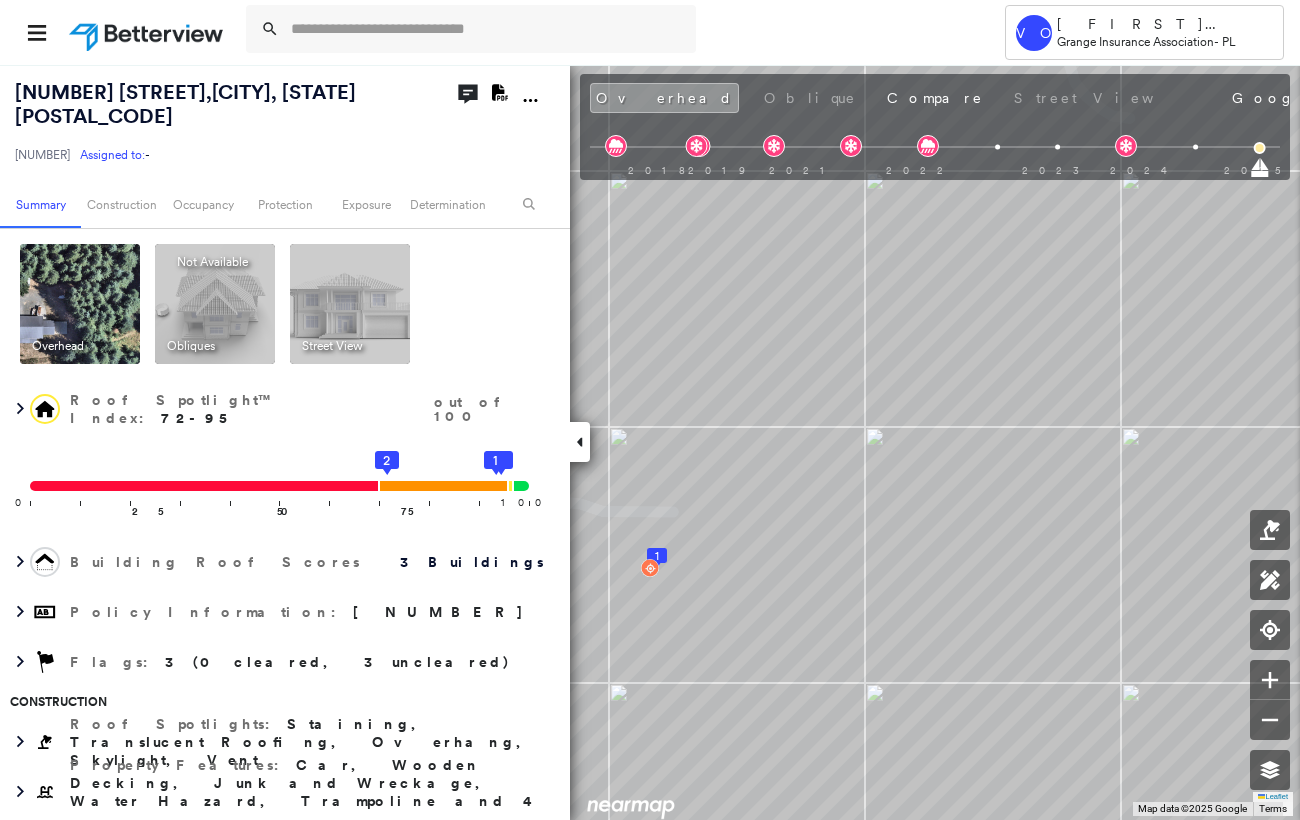 click on "12430  Brooks St ,  Olympia, WA 98512" at bounding box center (185, 104) 